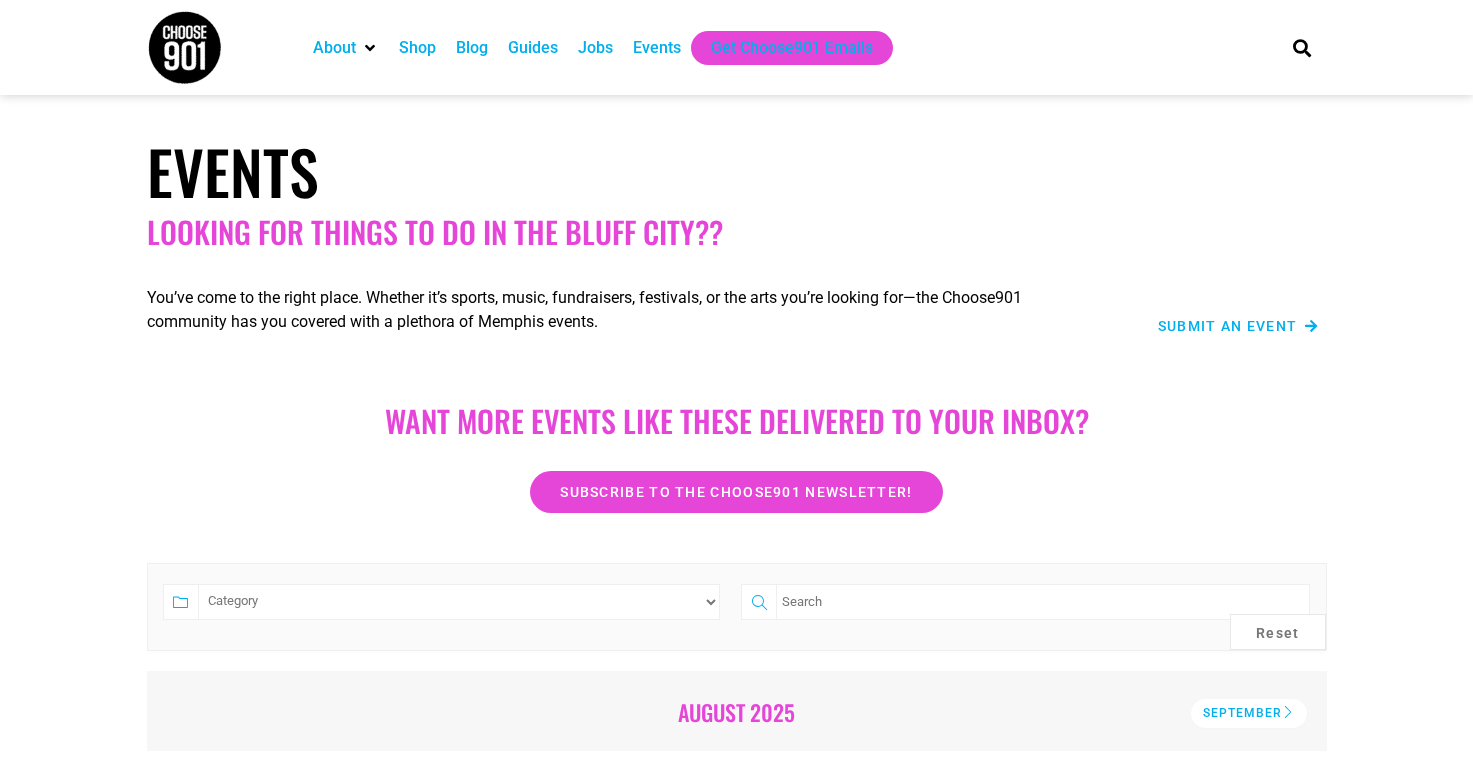 scroll, scrollTop: 0, scrollLeft: 0, axis: both 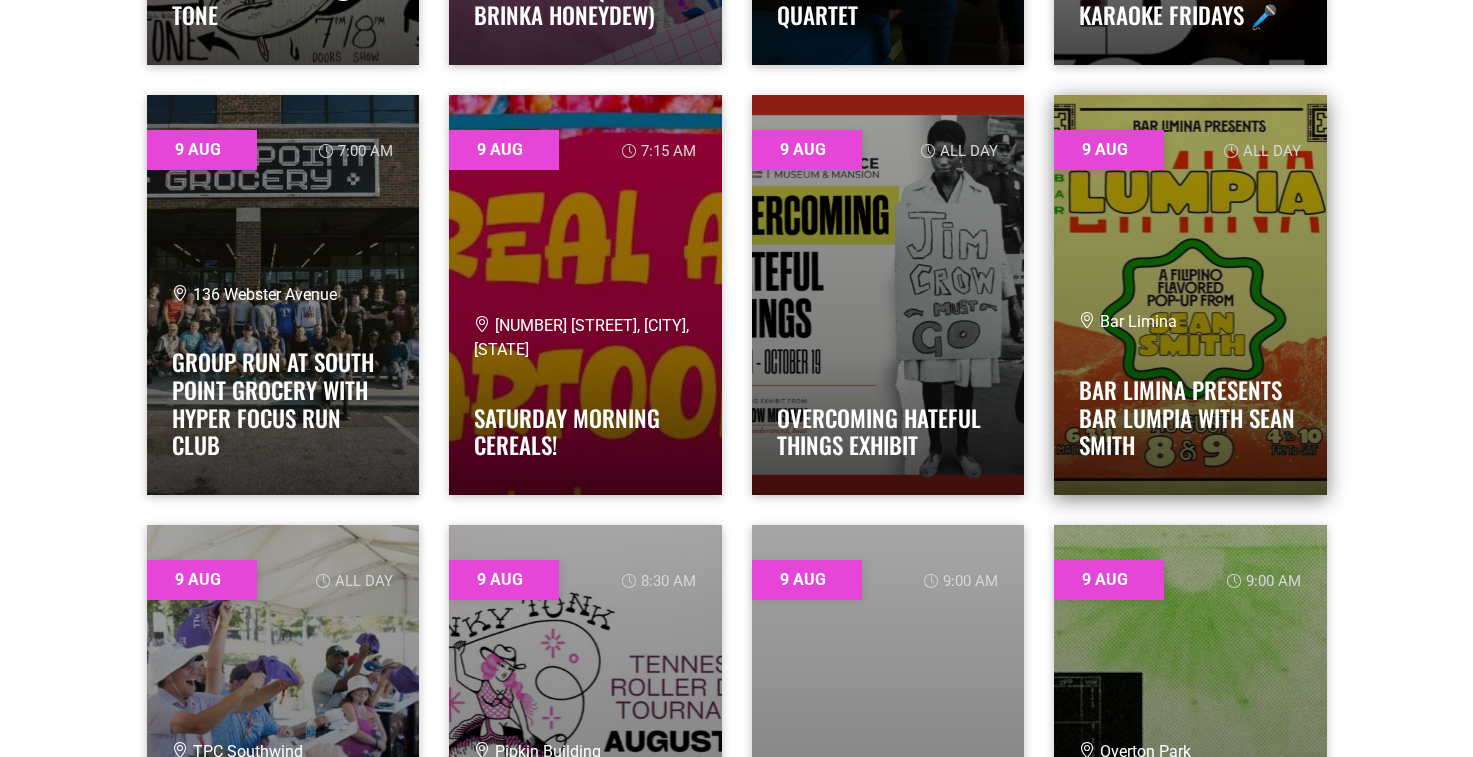 click at bounding box center [1190, 295] 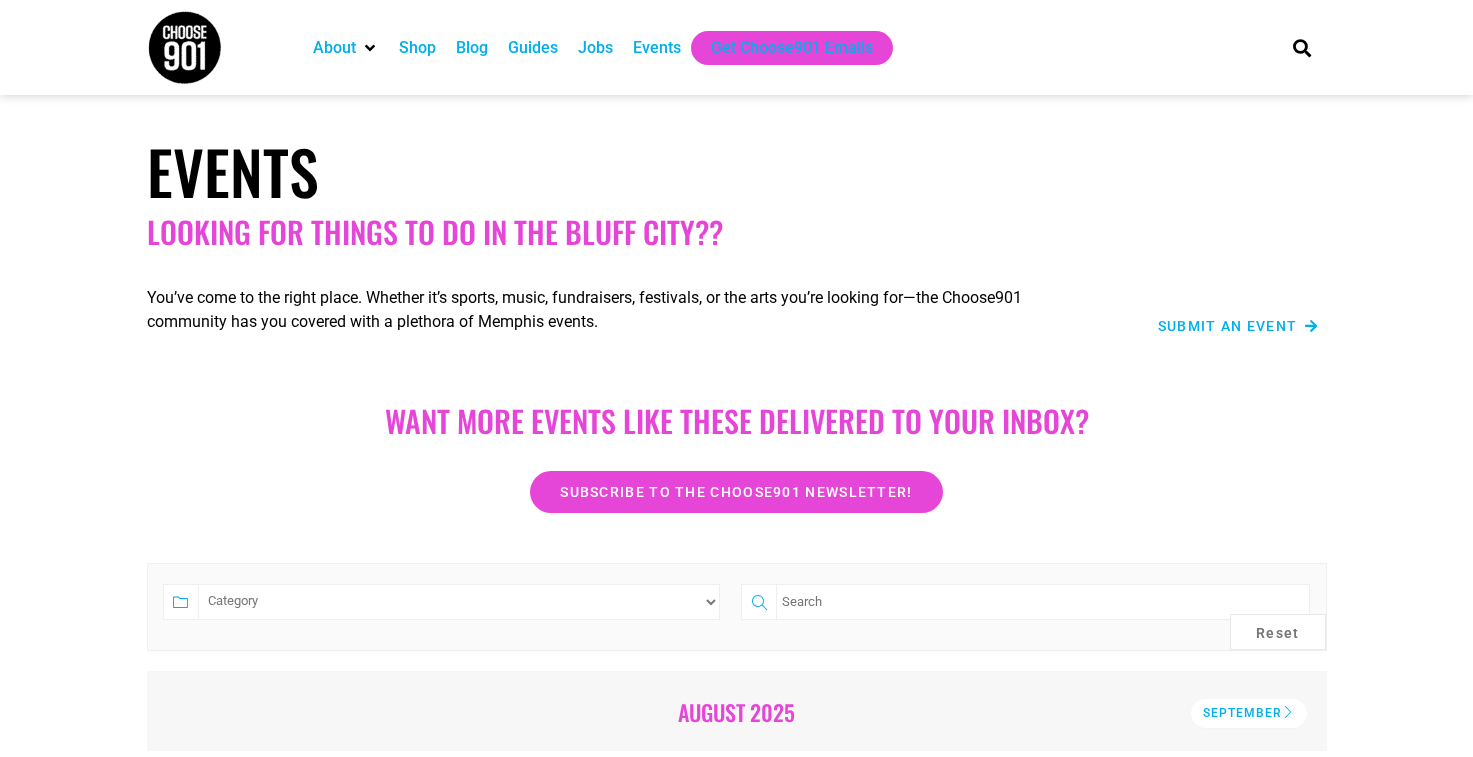 scroll, scrollTop: 1985, scrollLeft: 0, axis: vertical 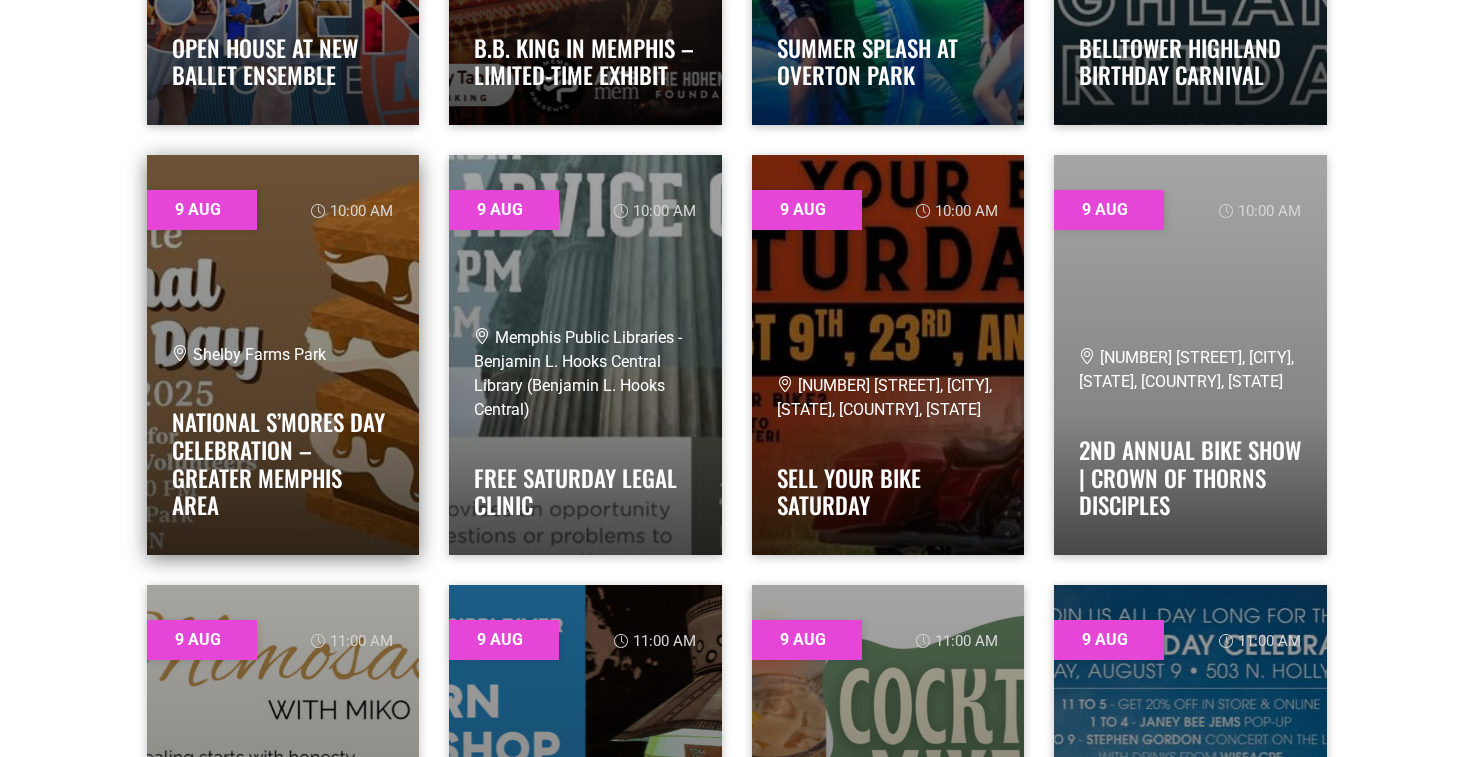 click on "National S’mores Day Celebration – Greater Memphis Area" at bounding box center (283, 458) 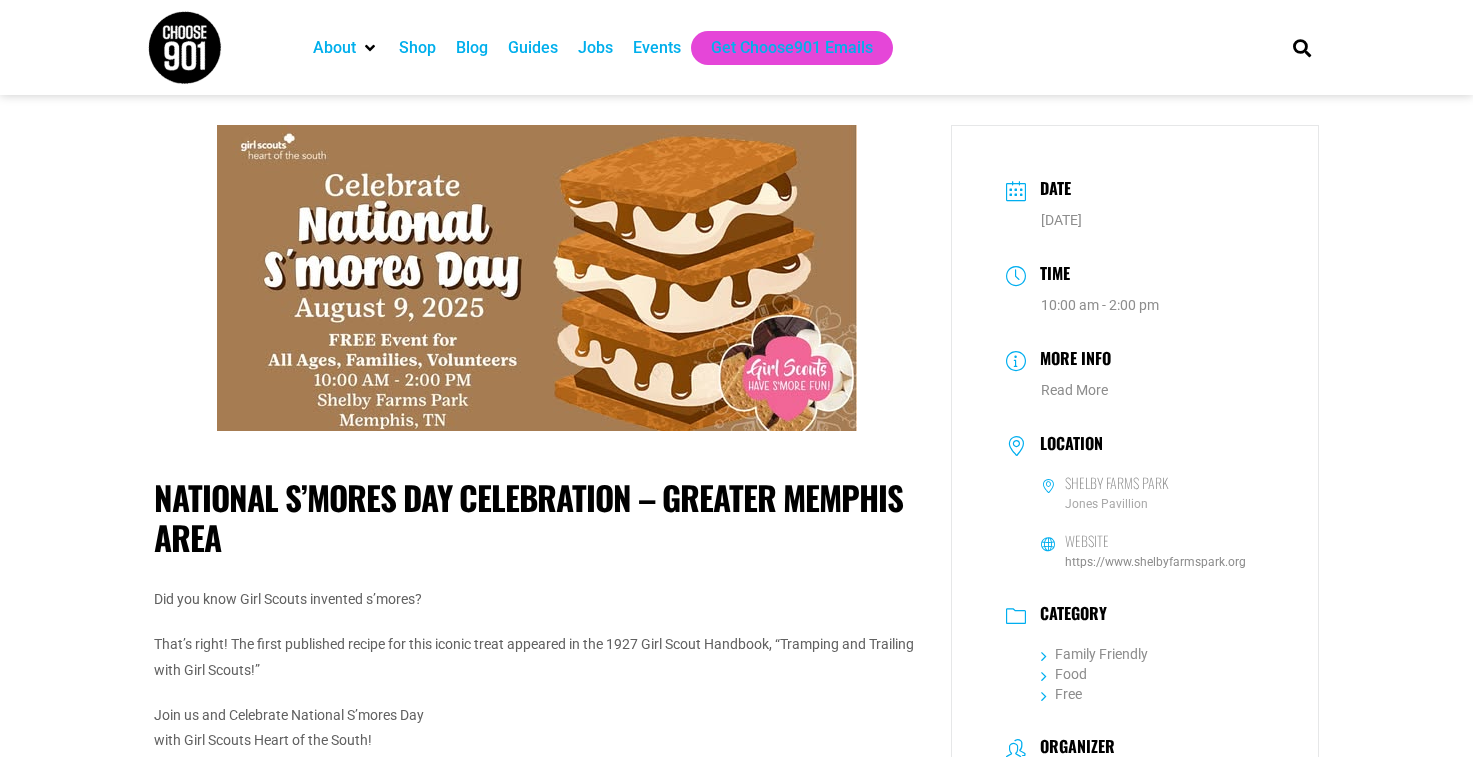 scroll, scrollTop: 0, scrollLeft: 0, axis: both 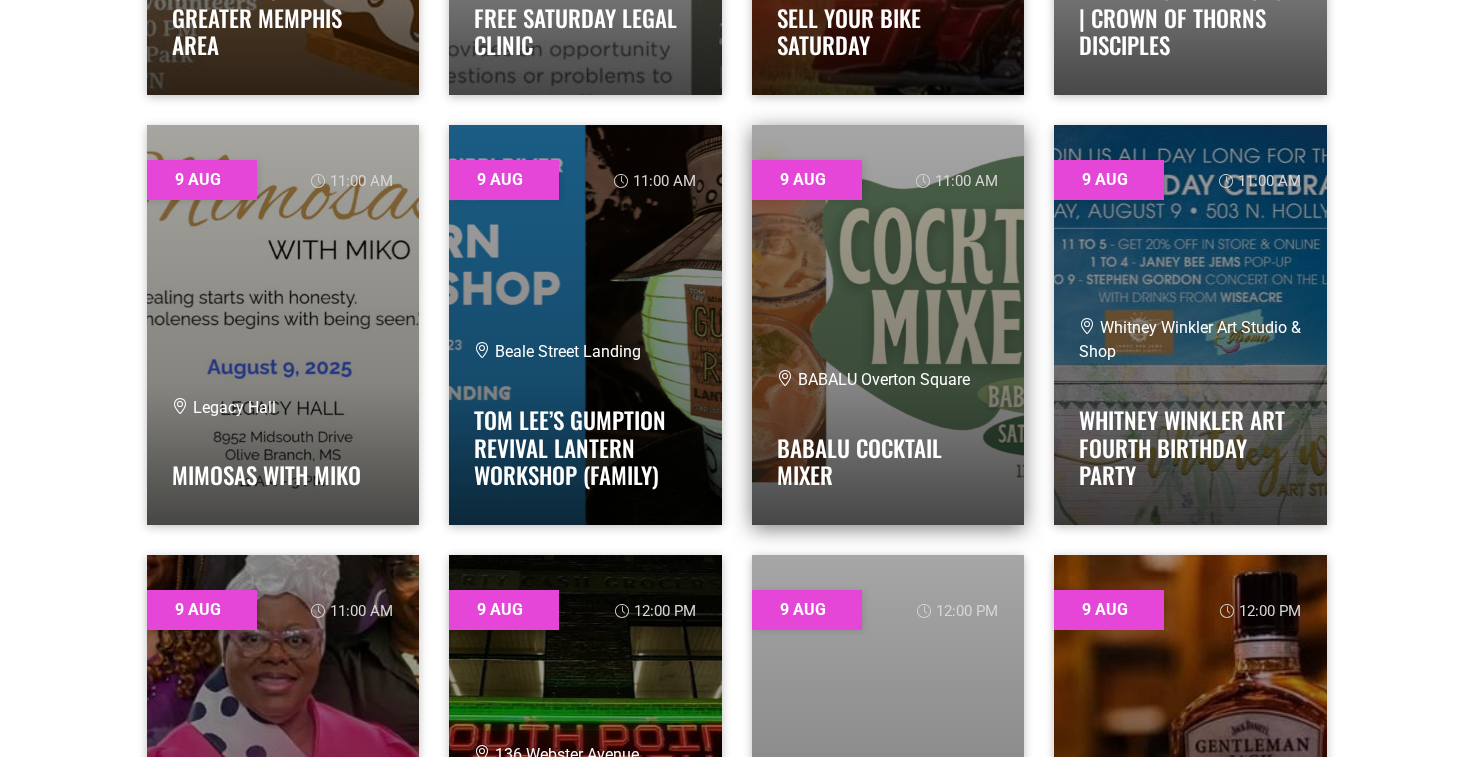 click on "BABALU Overton Square
BABALU Cocktail Mixer" at bounding box center [888, 434] 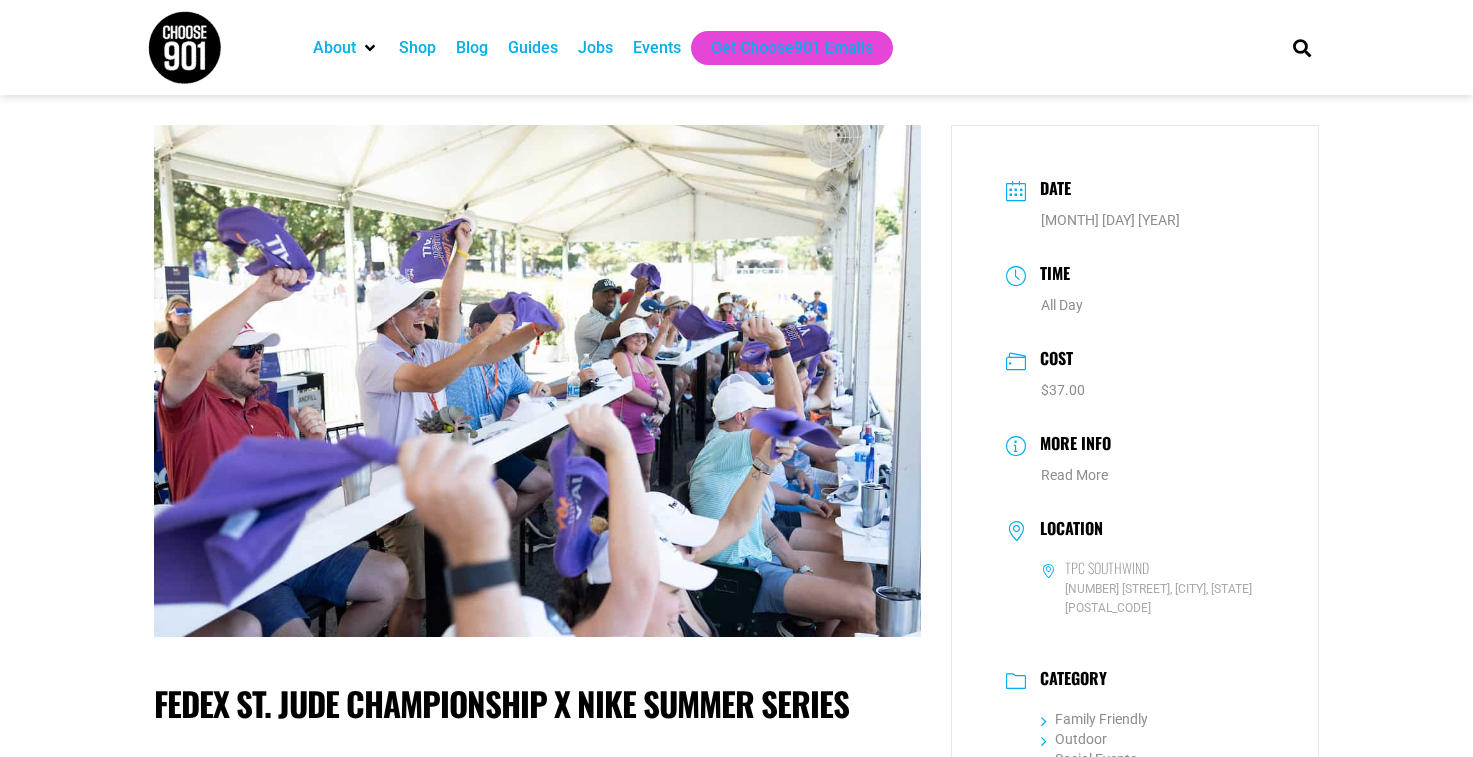 scroll, scrollTop: 0, scrollLeft: 0, axis: both 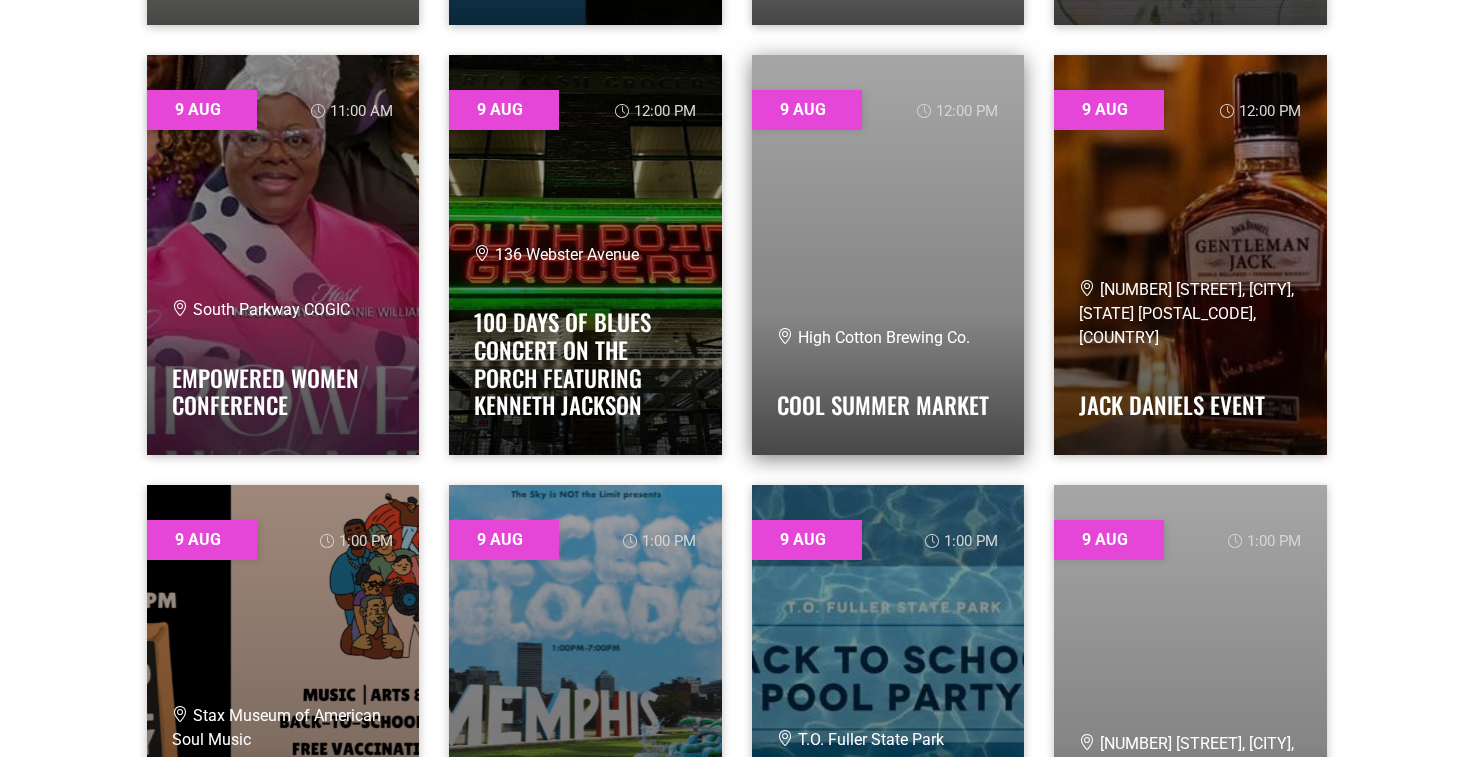 click at bounding box center [888, 255] 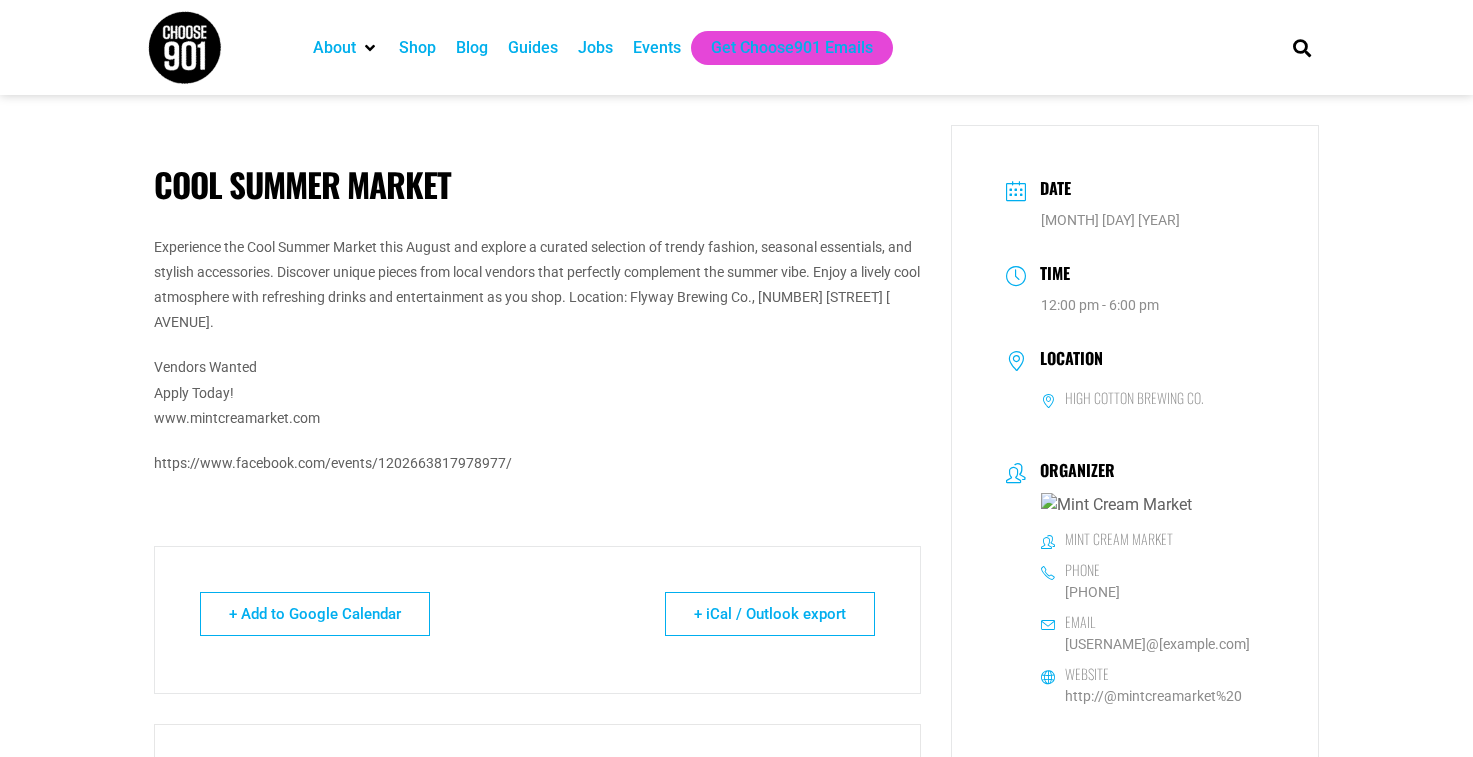 scroll, scrollTop: 0, scrollLeft: 0, axis: both 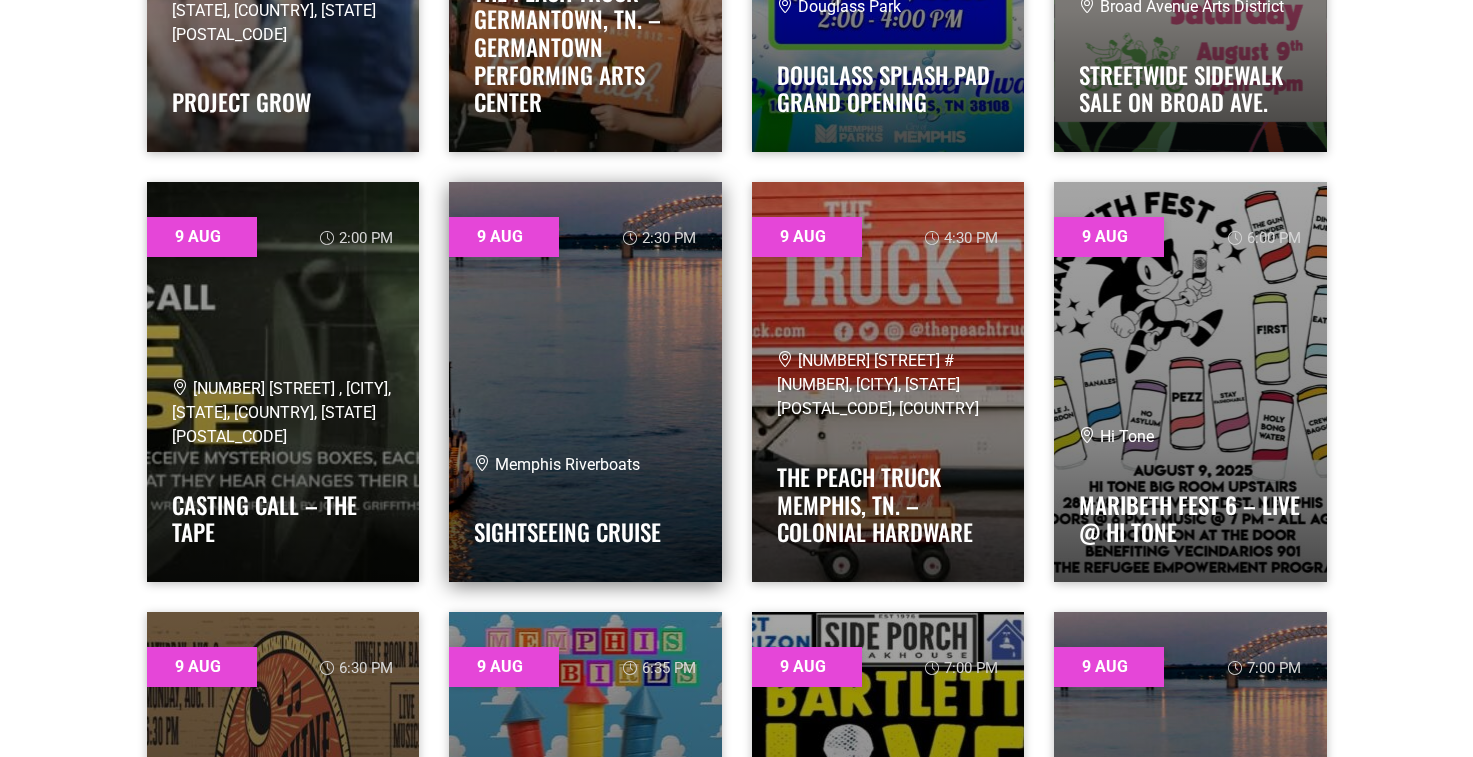 click at bounding box center [585, 382] 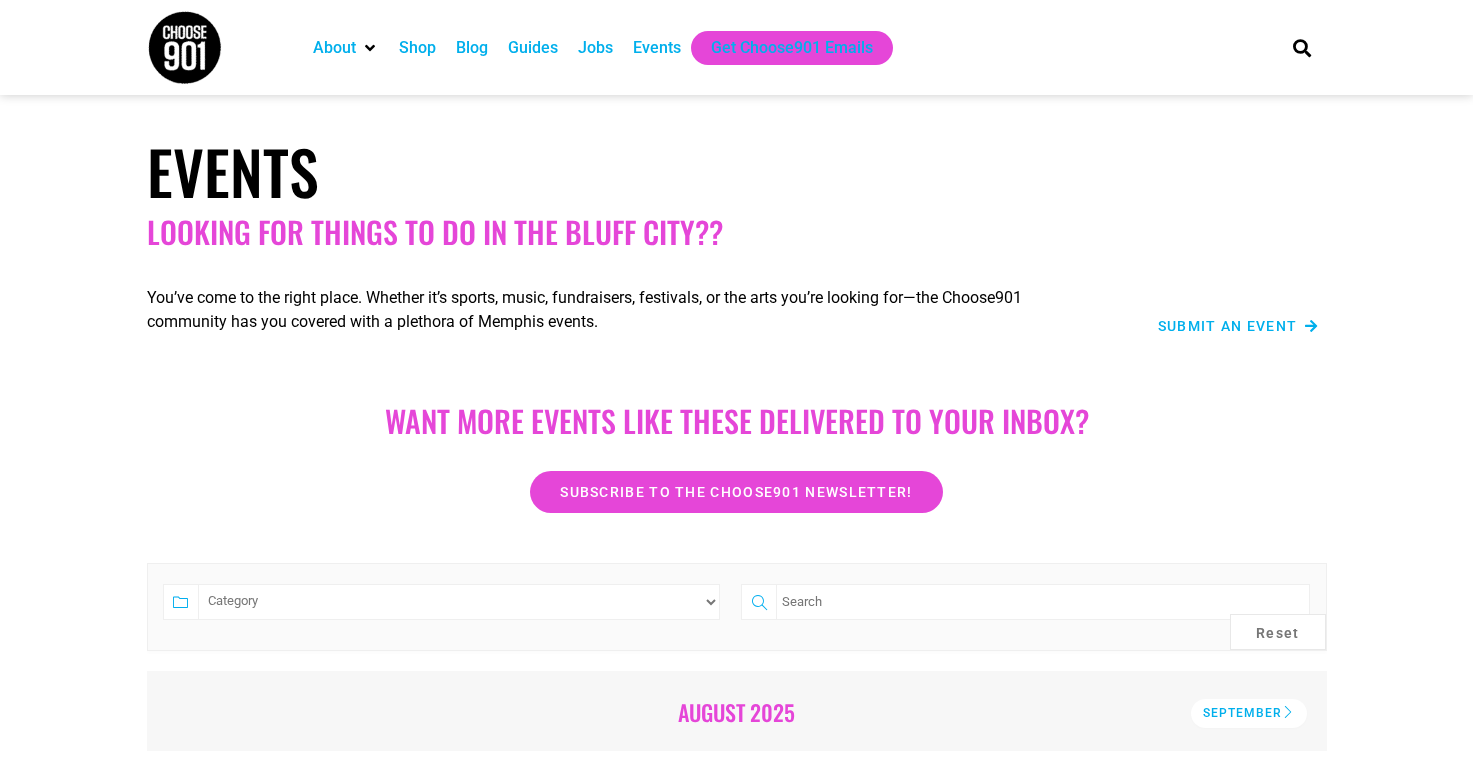 scroll, scrollTop: 4427, scrollLeft: 0, axis: vertical 